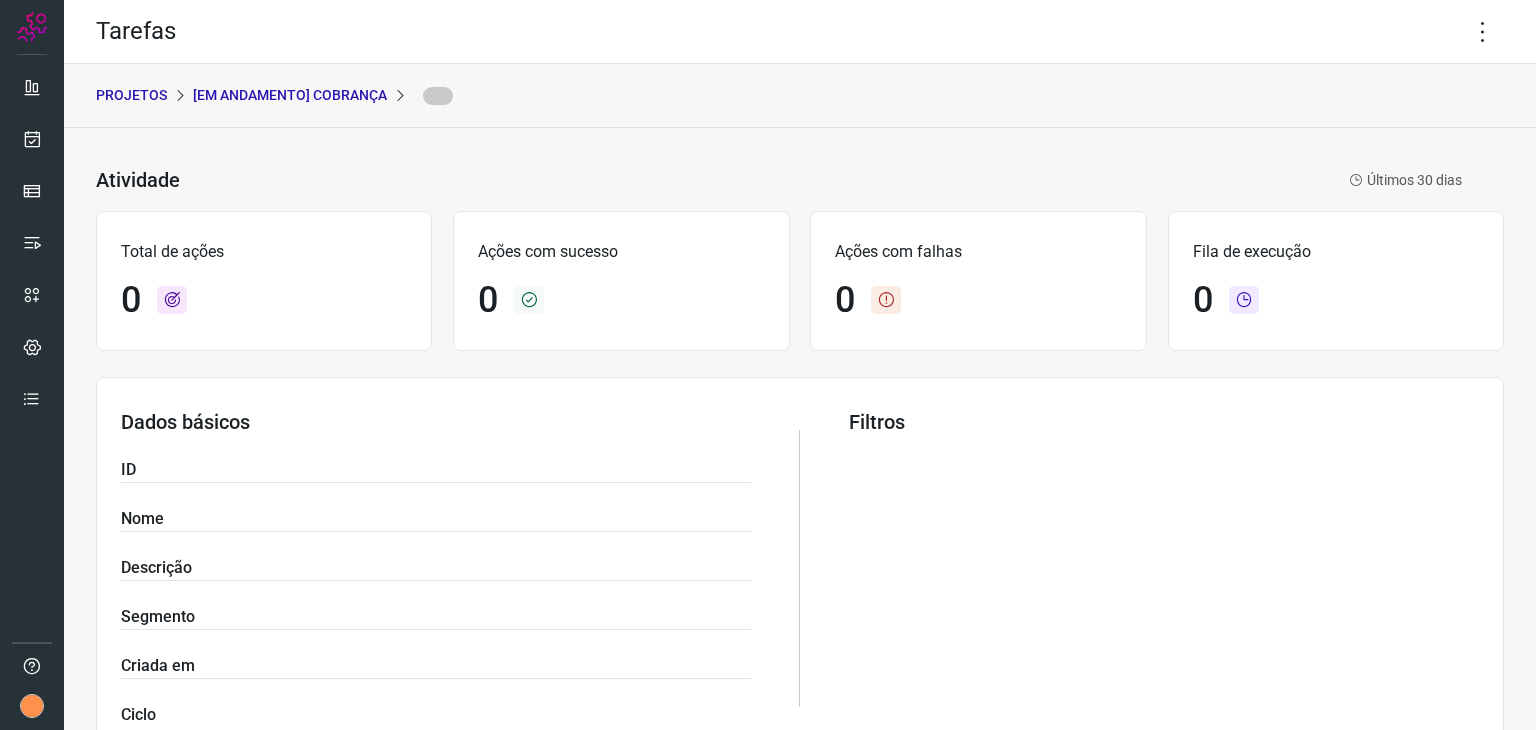 scroll, scrollTop: 0, scrollLeft: 0, axis: both 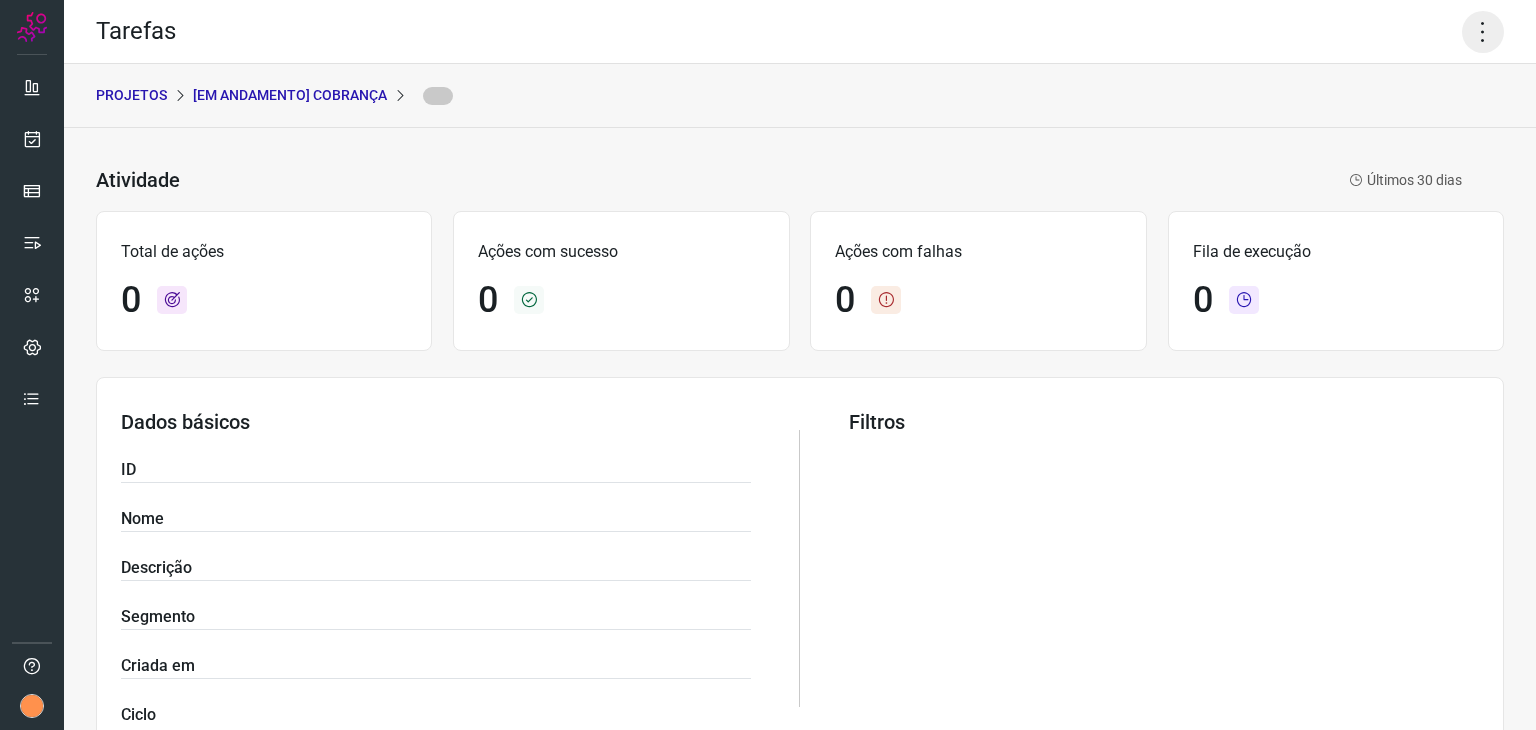 click 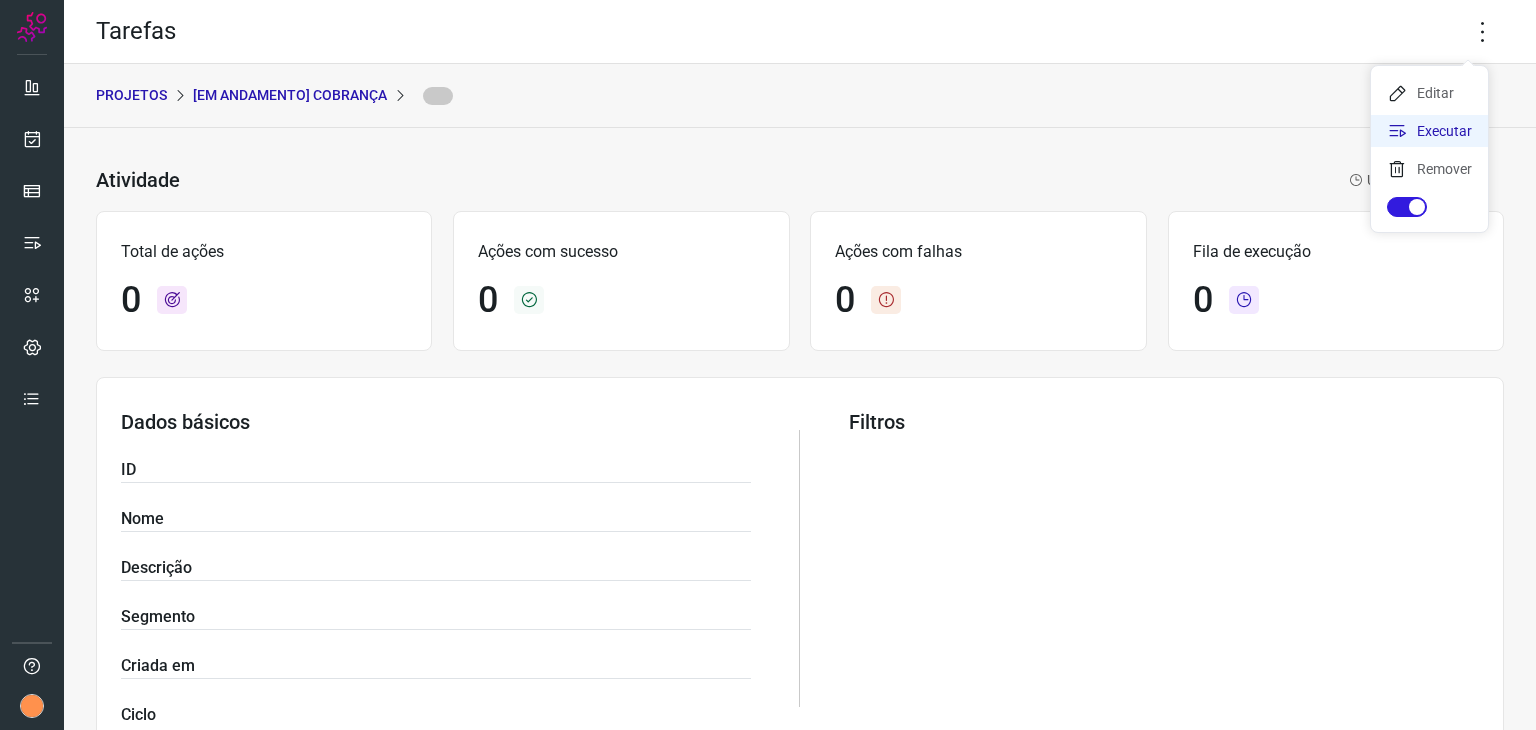 click on "Executar" 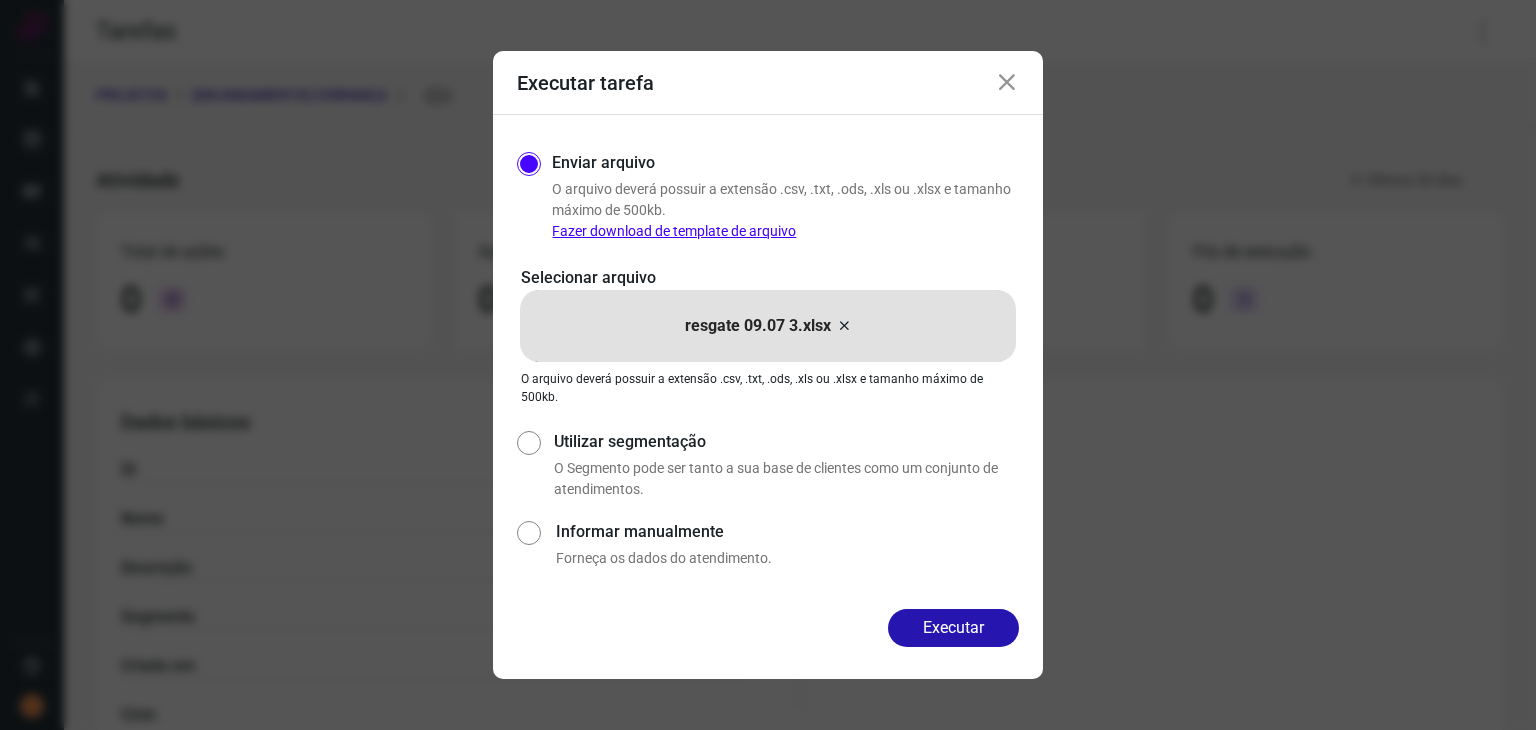 click on "resgate 09.07 3.xlsx" at bounding box center (768, 326) 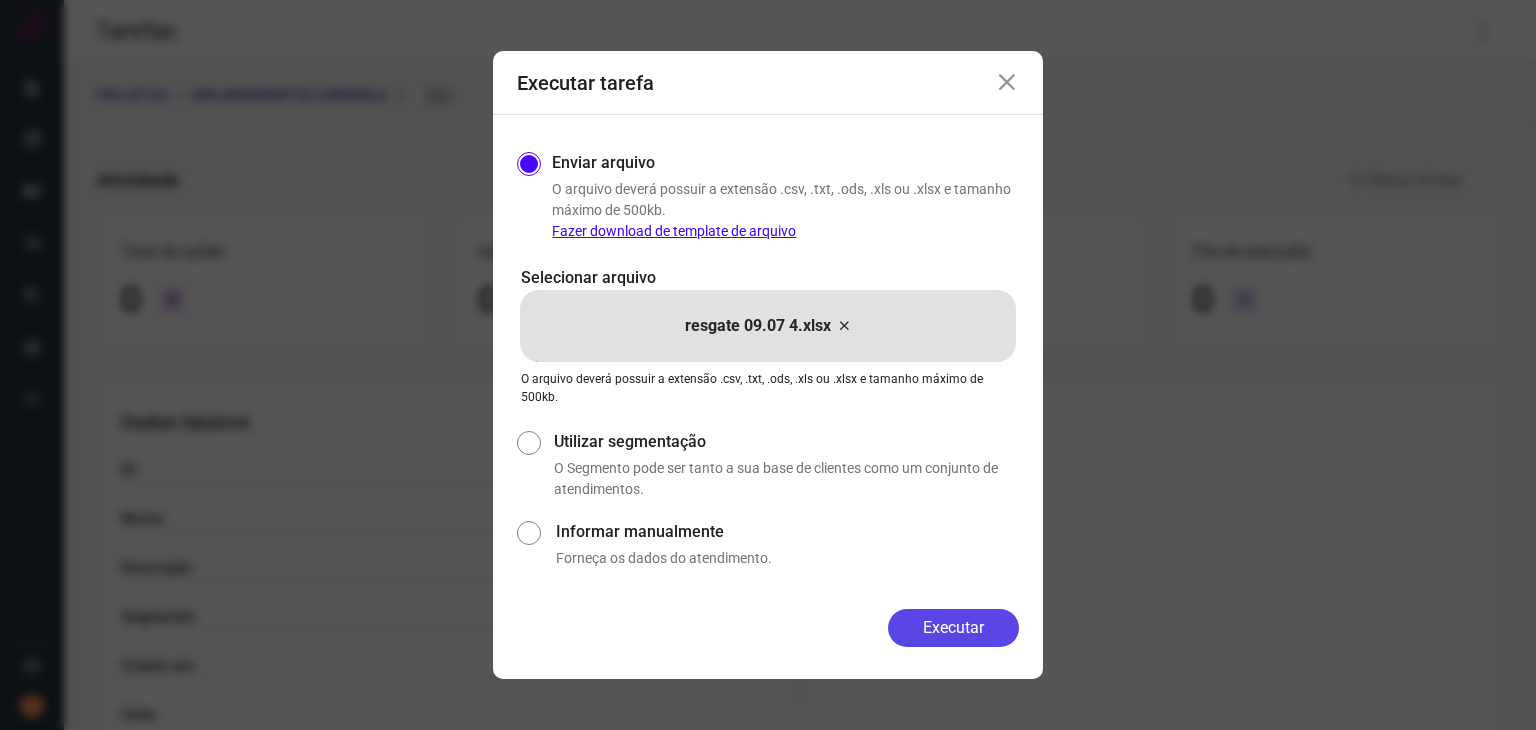 click on "Executar" at bounding box center (953, 628) 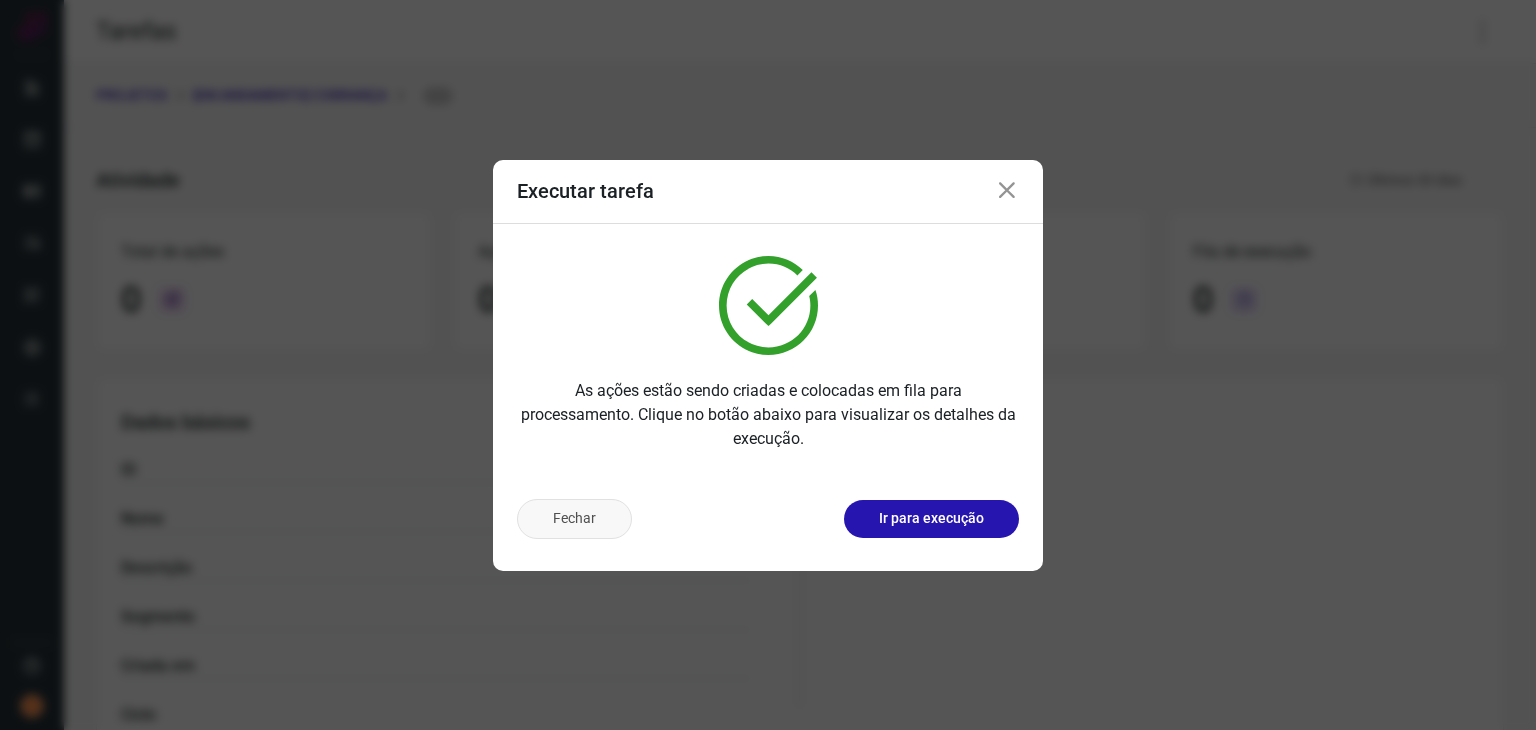 click on "Fechar" at bounding box center (574, 519) 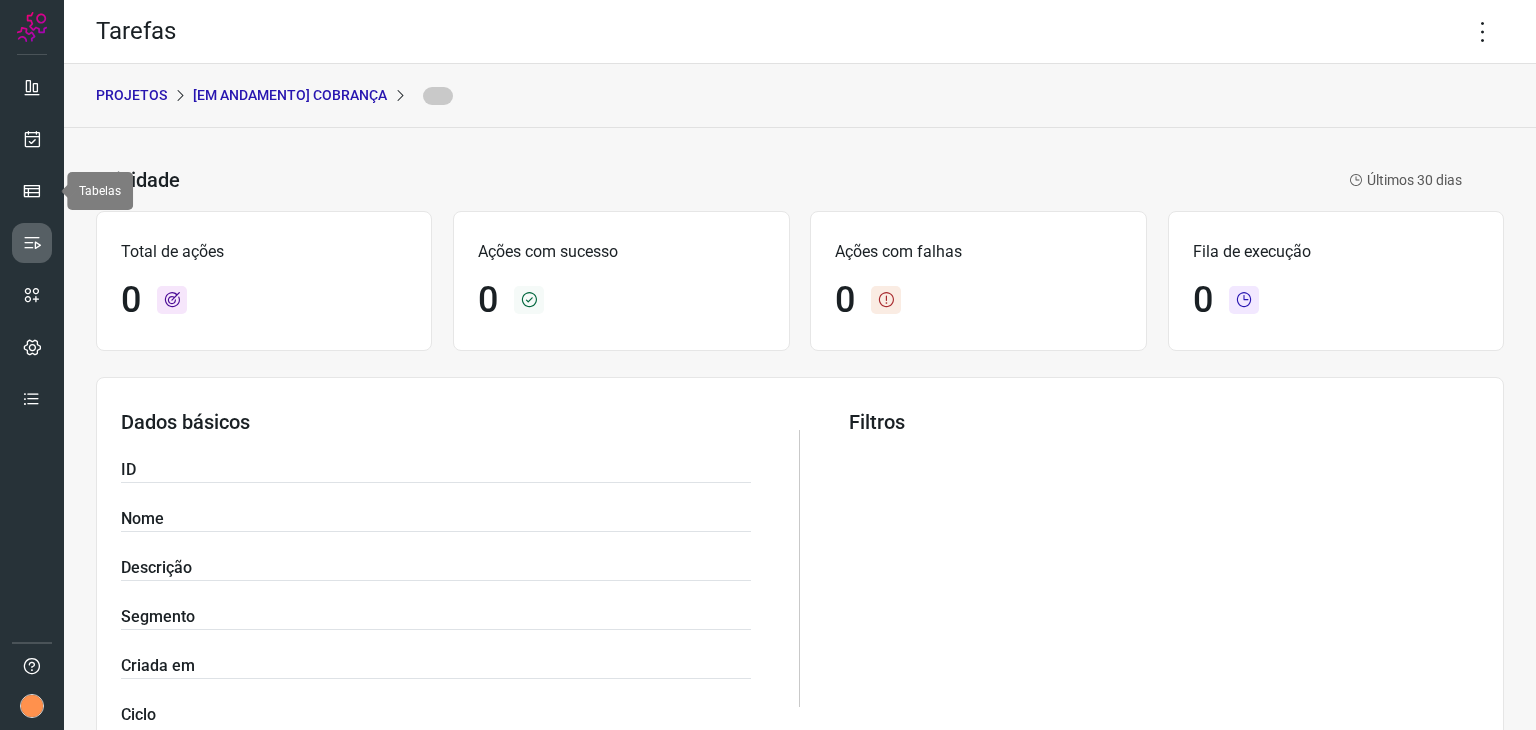 click at bounding box center (32, 243) 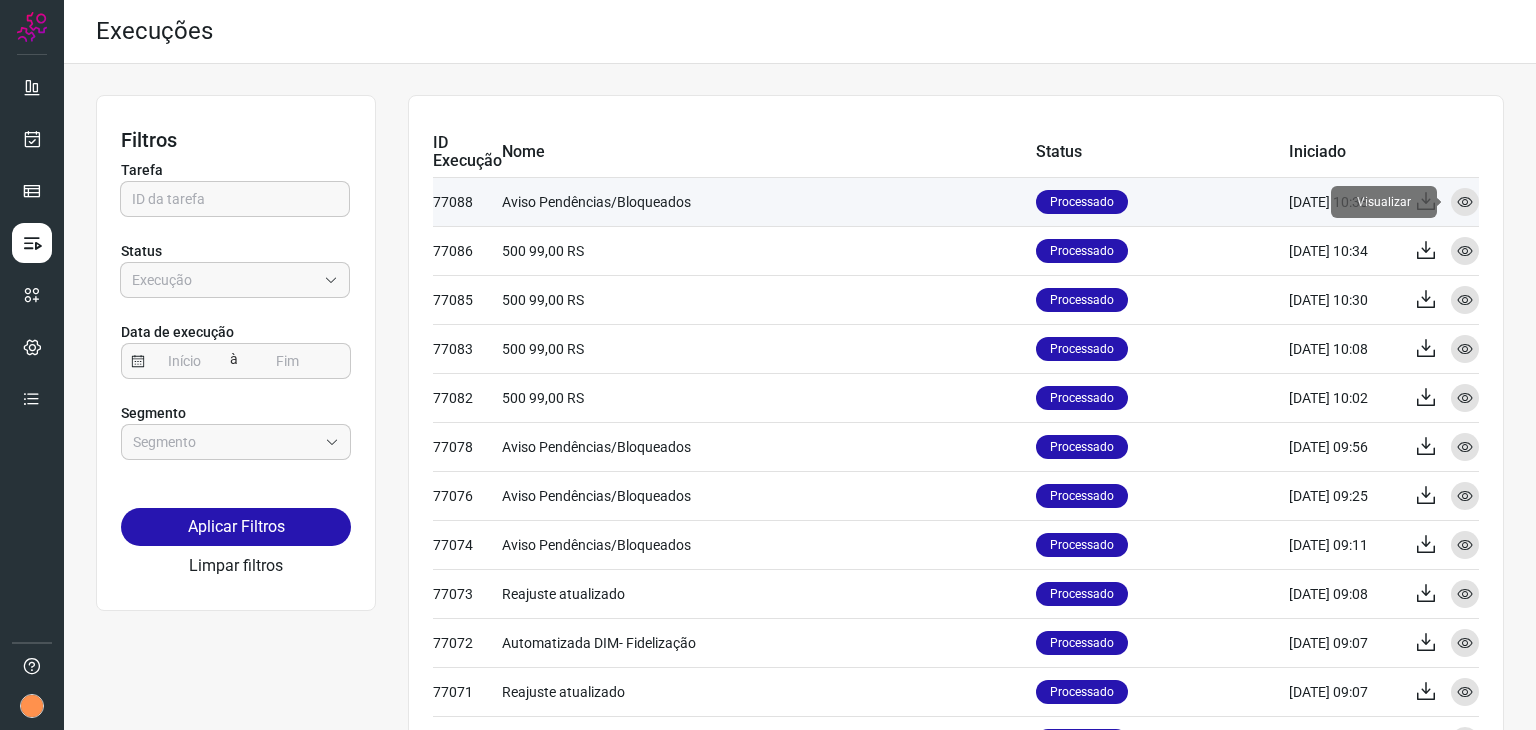 click at bounding box center (1465, 202) 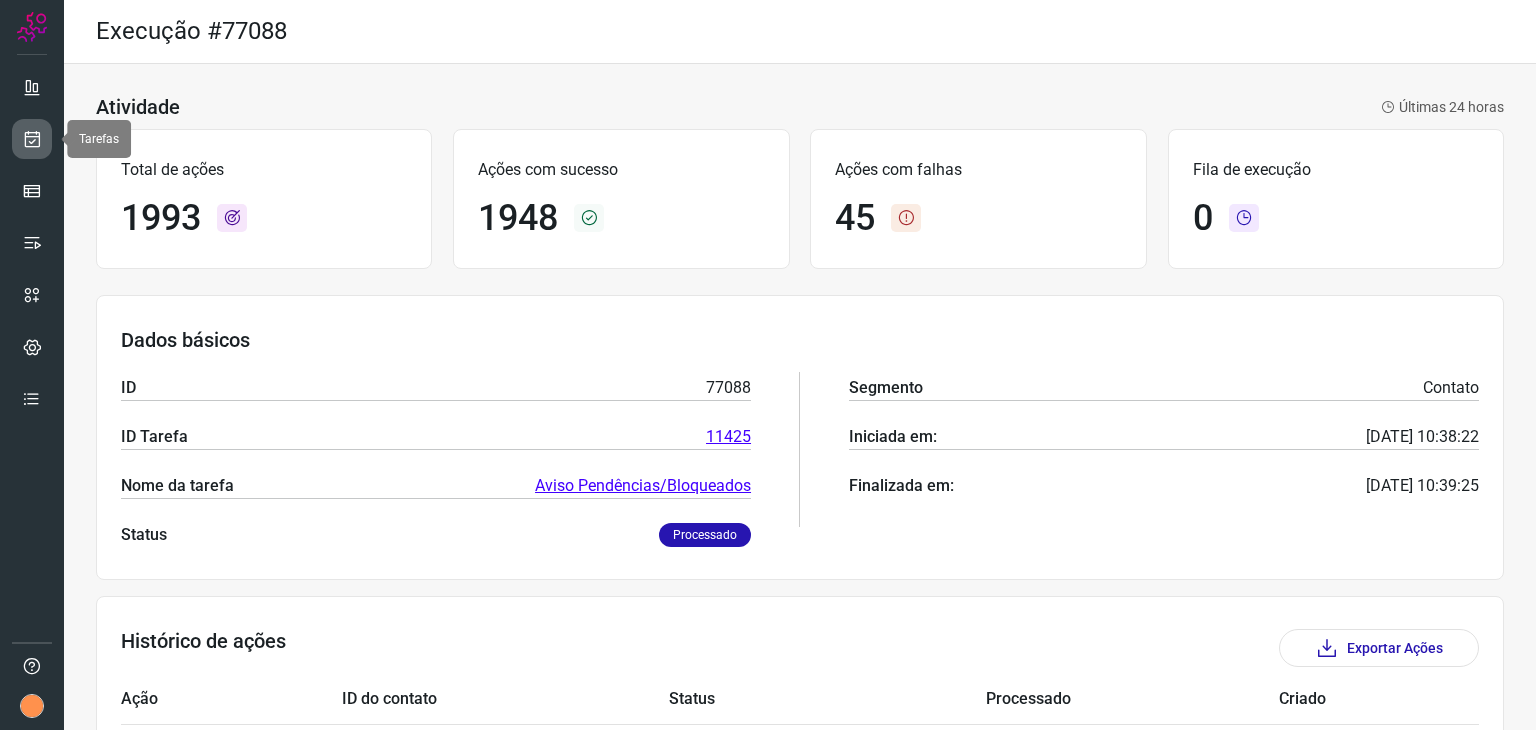 click at bounding box center [32, 139] 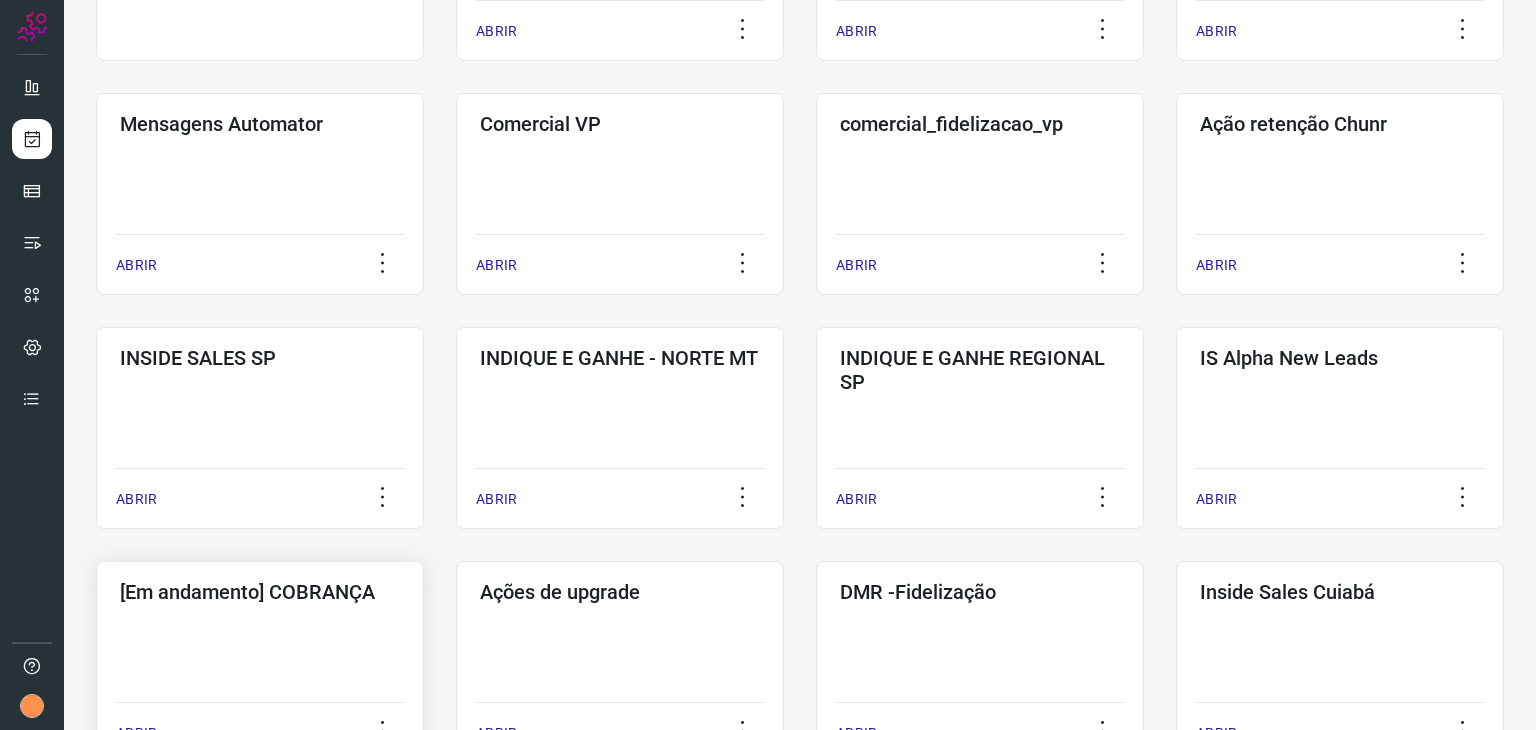 click on "[Em andamento] COBRANÇA" at bounding box center [260, 592] 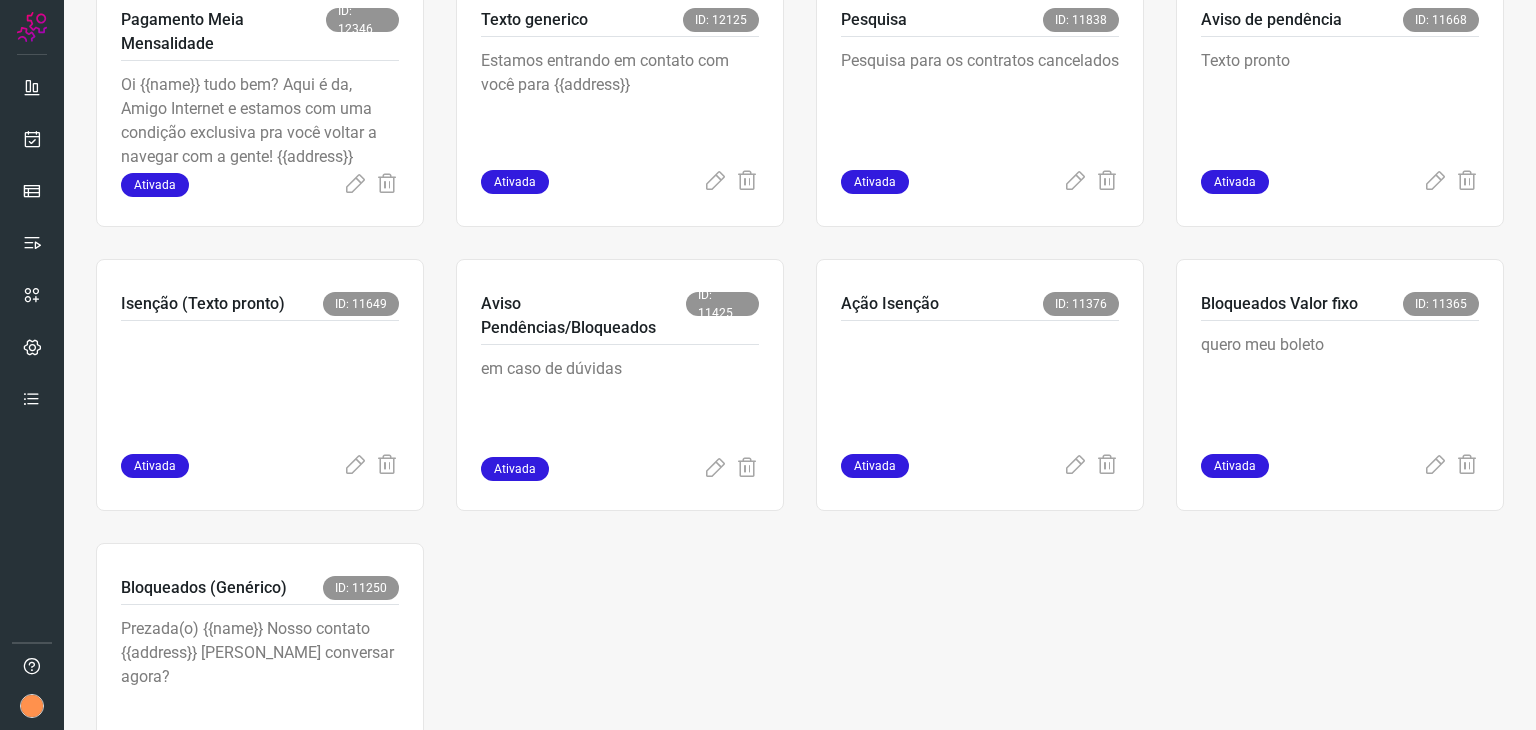 scroll, scrollTop: 500, scrollLeft: 0, axis: vertical 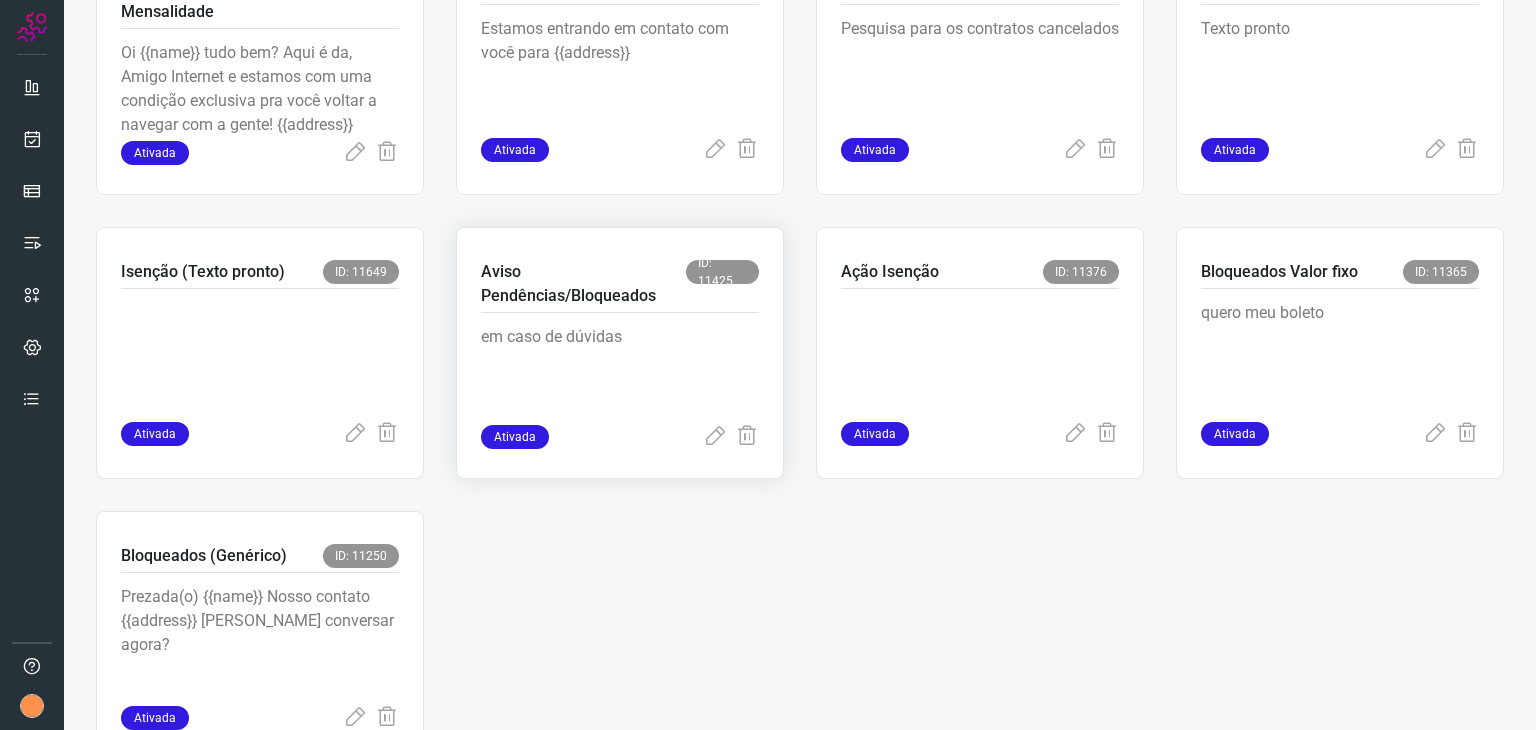 click on "em caso de dúvidas" at bounding box center [620, 375] 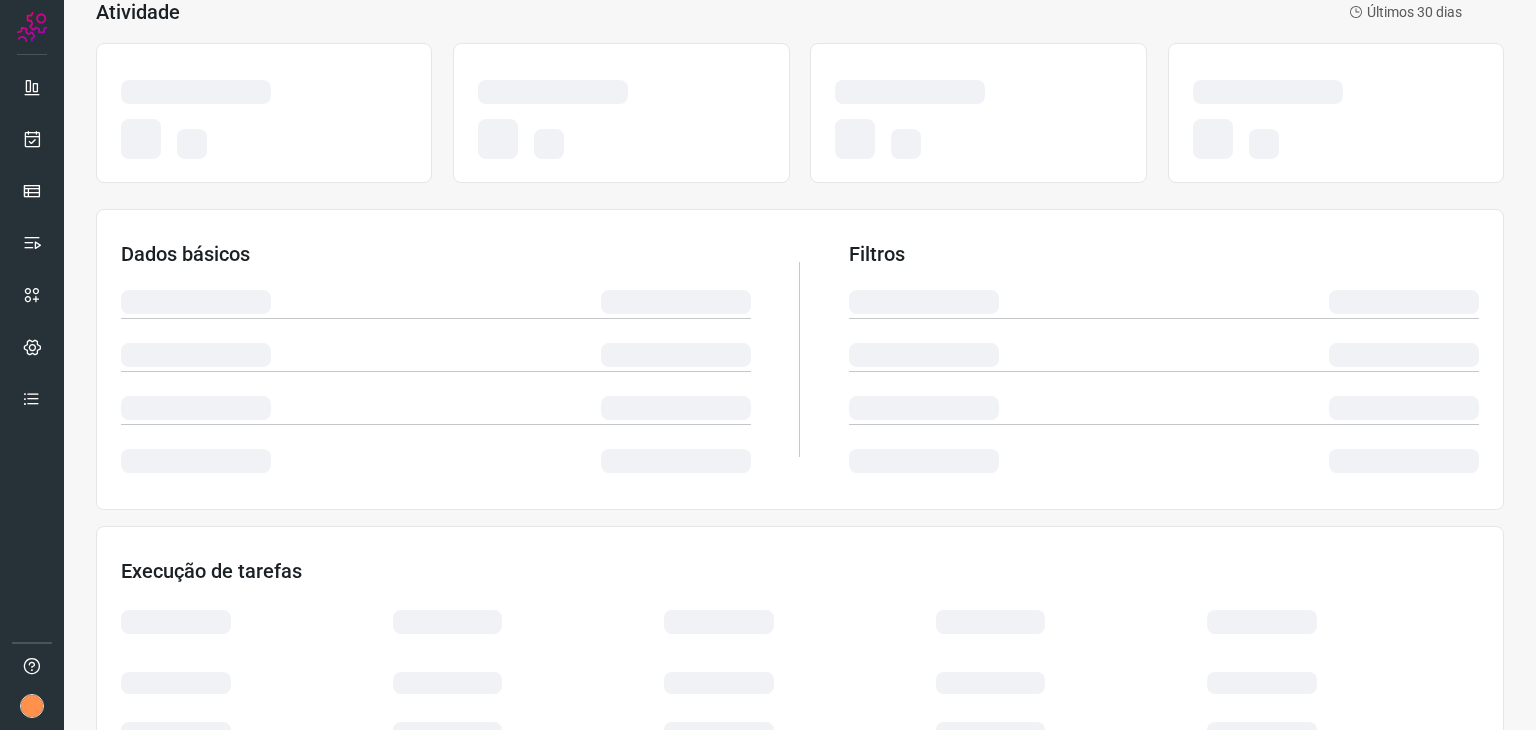scroll, scrollTop: 0, scrollLeft: 0, axis: both 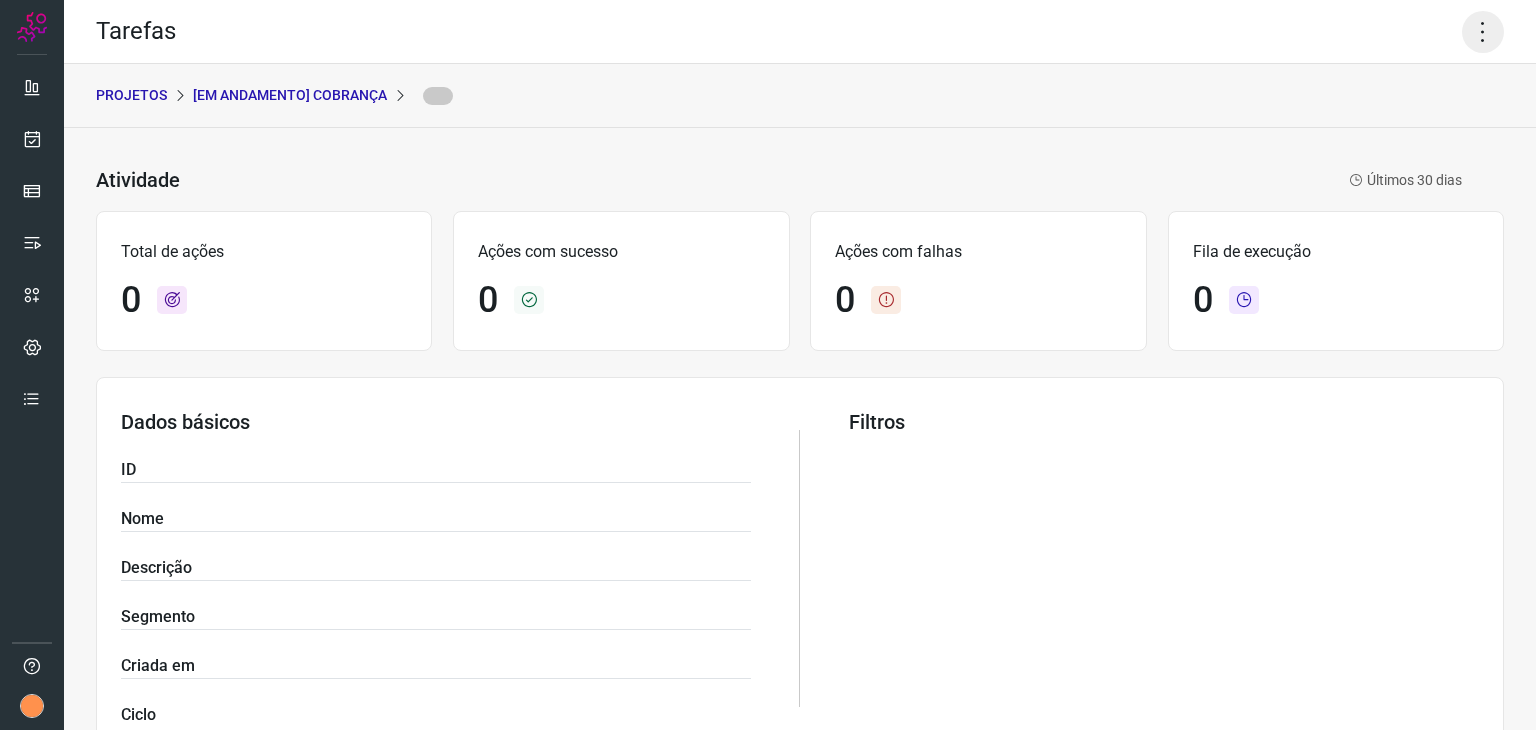 click 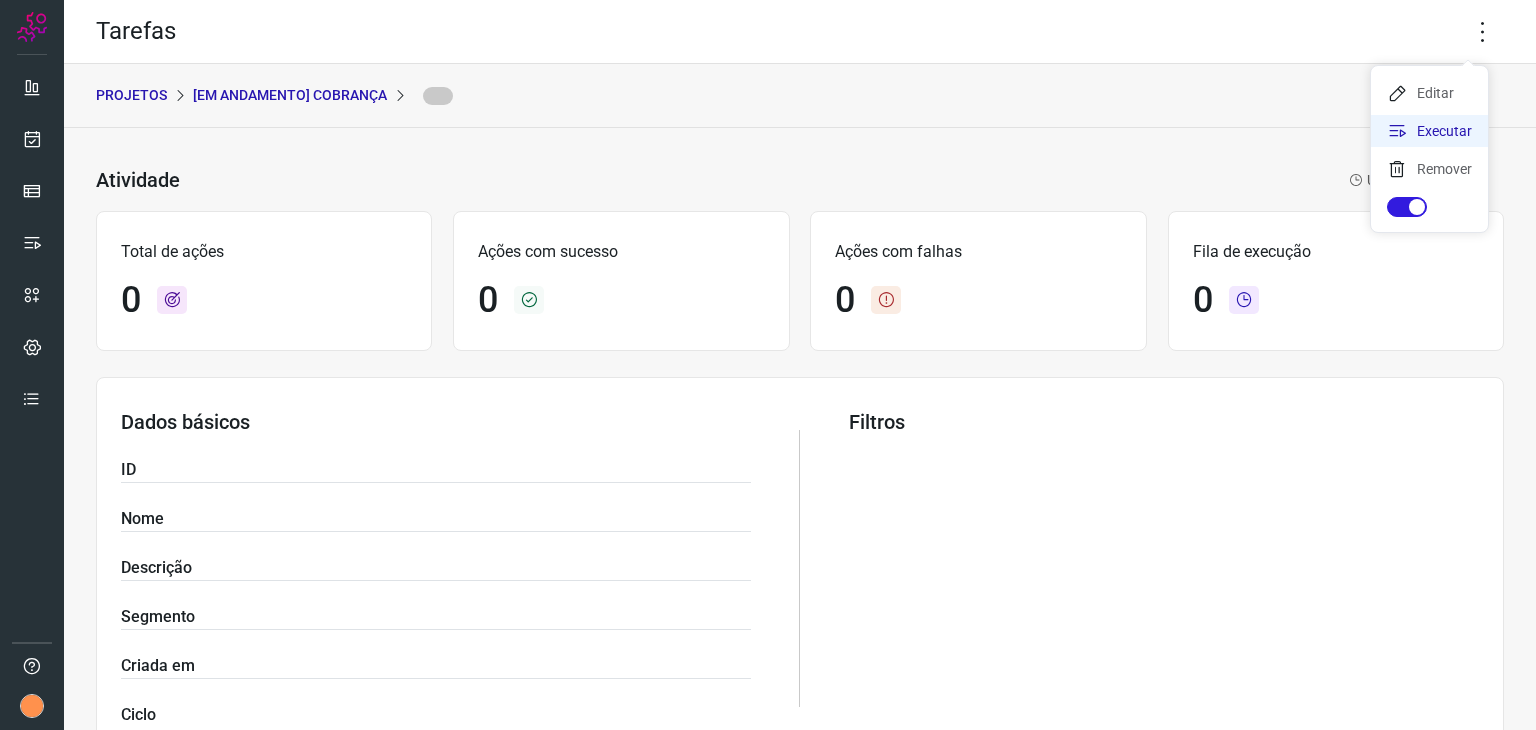 click on "Executar" 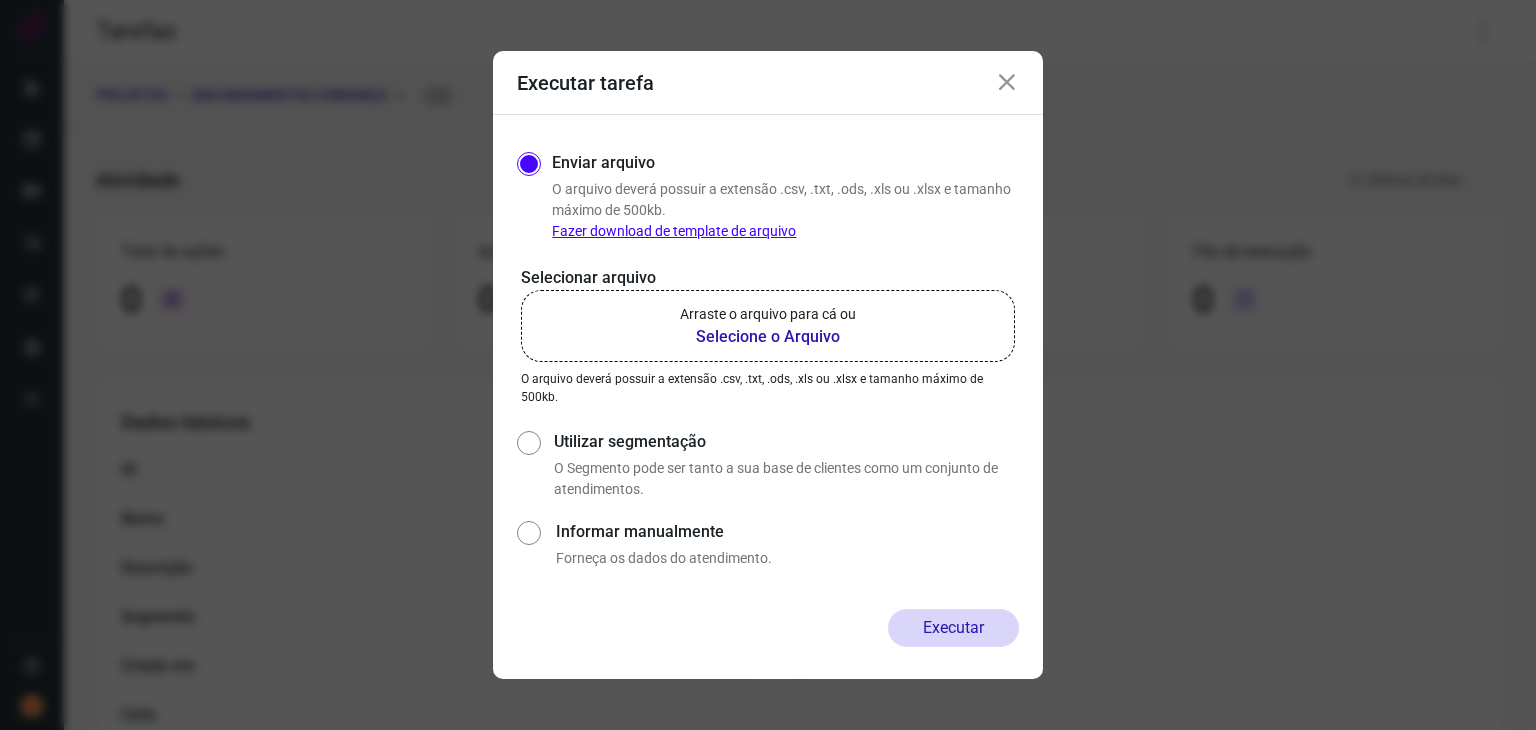 click on "Arraste o arquivo para cá ou" at bounding box center (768, 314) 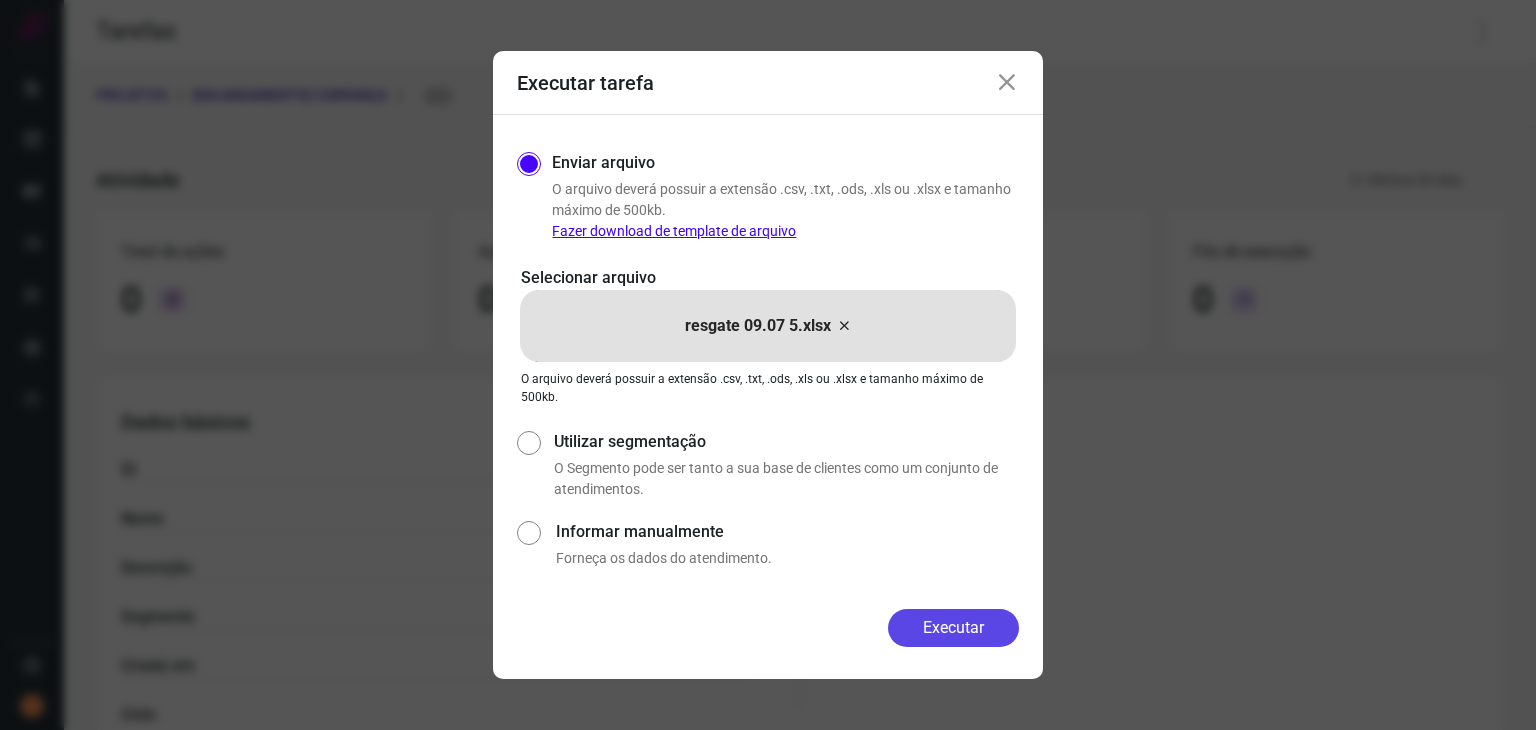 click on "Executar" at bounding box center [953, 628] 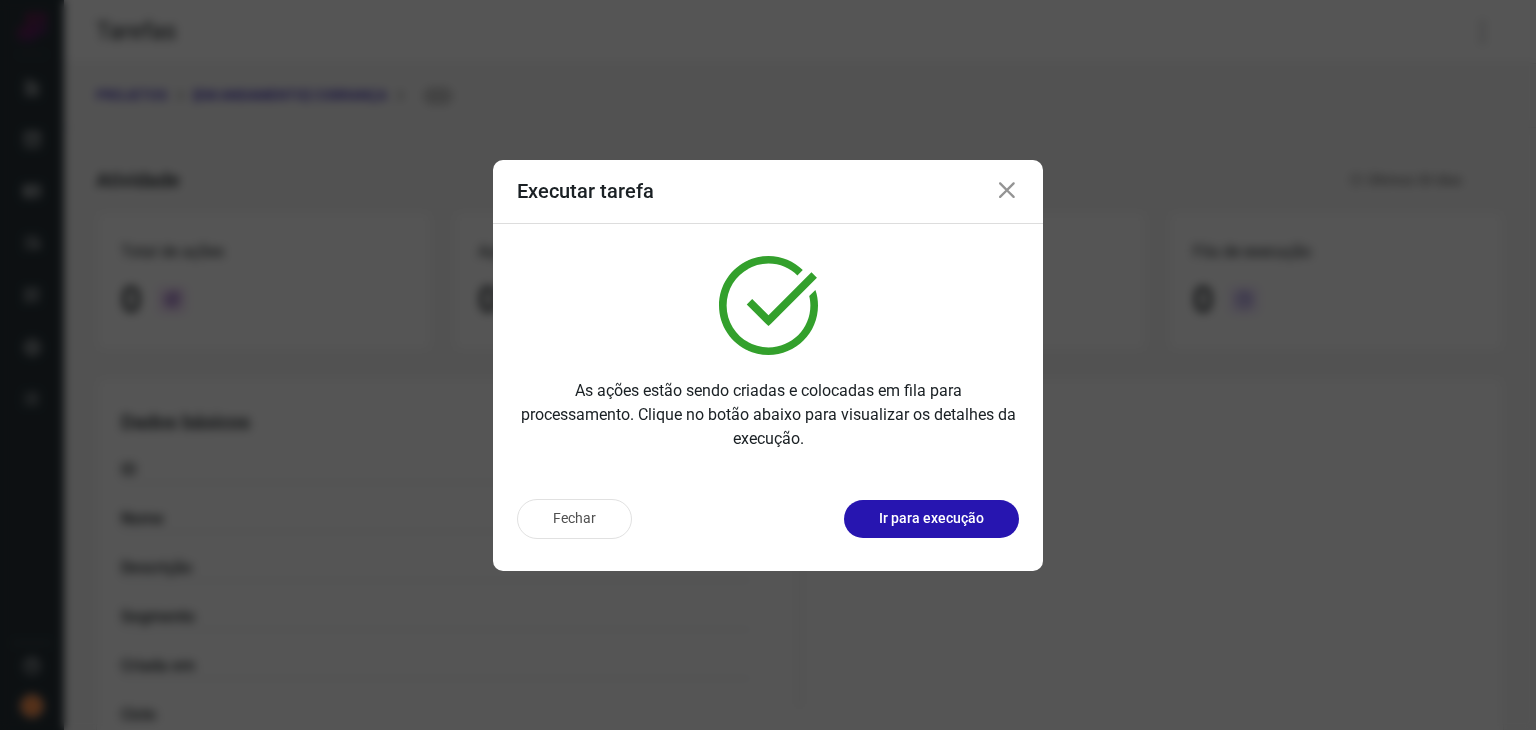 click on "Fechar" at bounding box center [574, 519] 